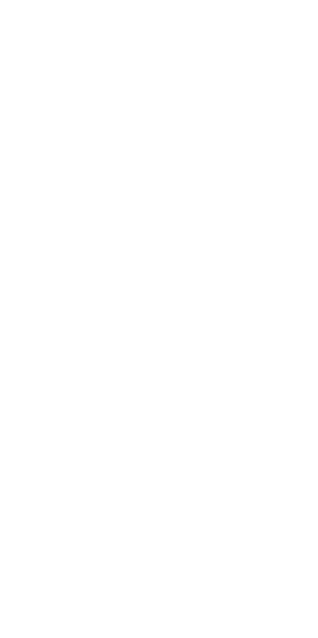 scroll, scrollTop: 0, scrollLeft: 0, axis: both 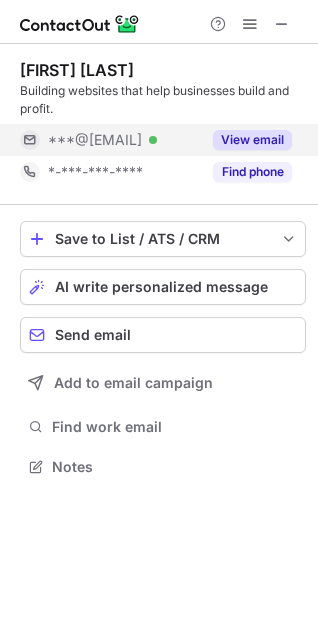 click on "View email" at bounding box center (252, 140) 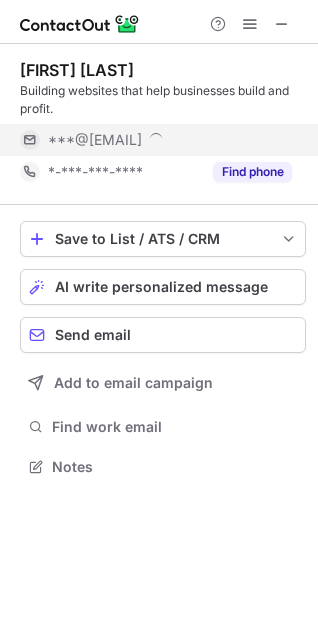 scroll, scrollTop: 10, scrollLeft: 9, axis: both 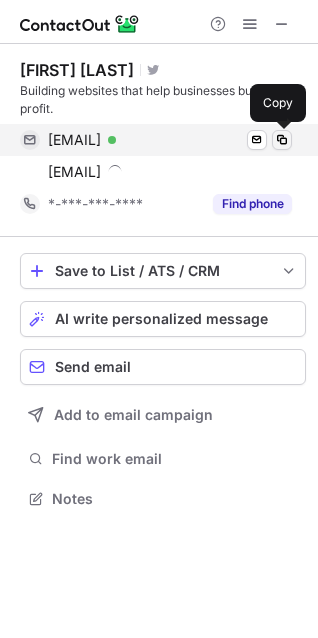 click at bounding box center (282, 140) 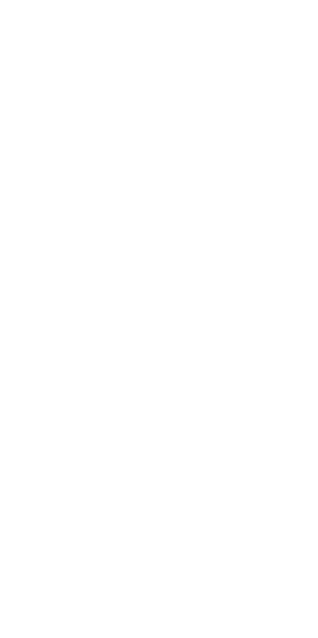 scroll, scrollTop: 0, scrollLeft: 0, axis: both 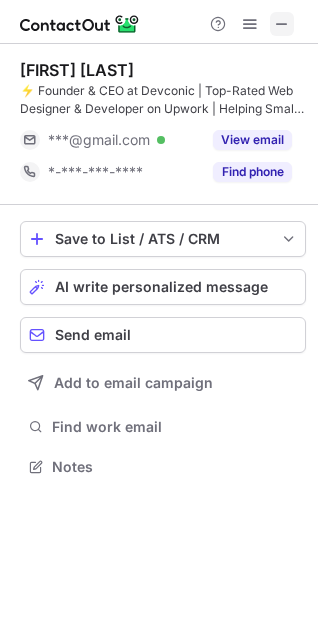 click at bounding box center [282, 24] 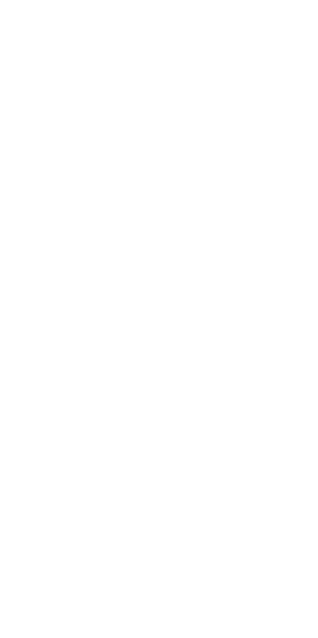 scroll, scrollTop: 0, scrollLeft: 0, axis: both 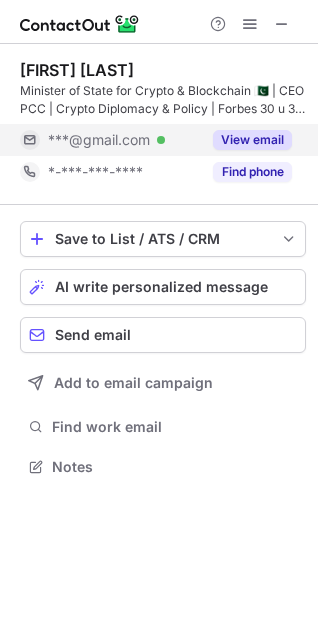 click on "View email" at bounding box center (246, 140) 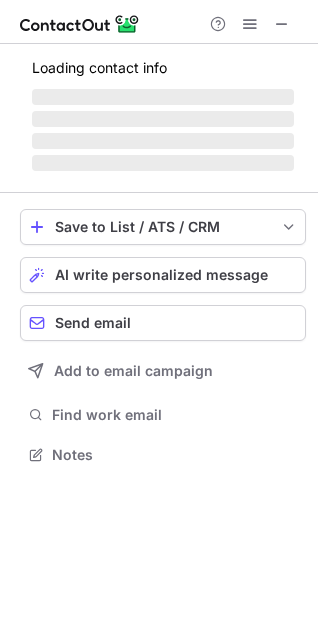 scroll, scrollTop: 442, scrollLeft: 318, axis: both 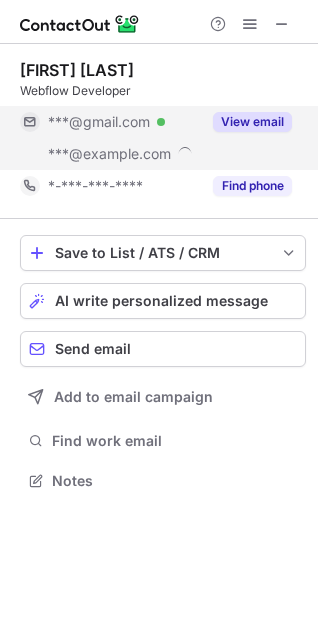 click on "View email" at bounding box center [252, 122] 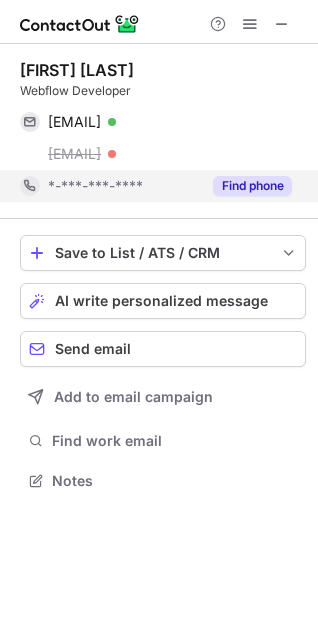 click on "Find phone" at bounding box center (252, 186) 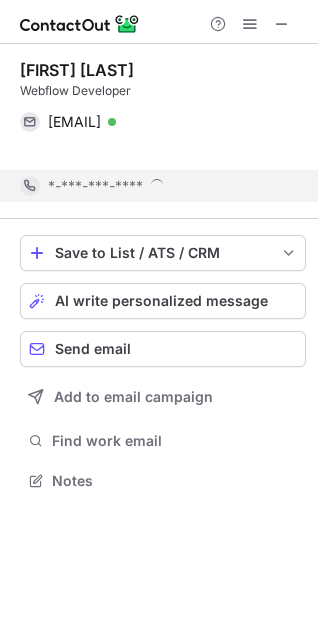 scroll, scrollTop: 434, scrollLeft: 318, axis: both 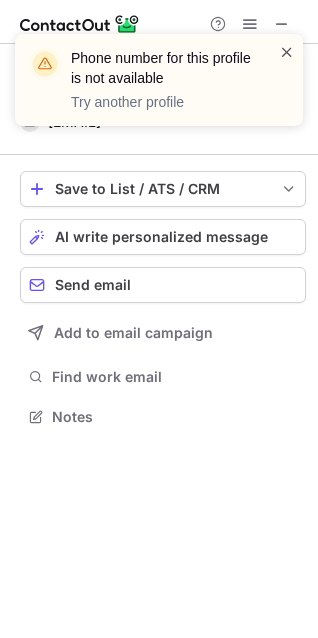 click at bounding box center (287, 52) 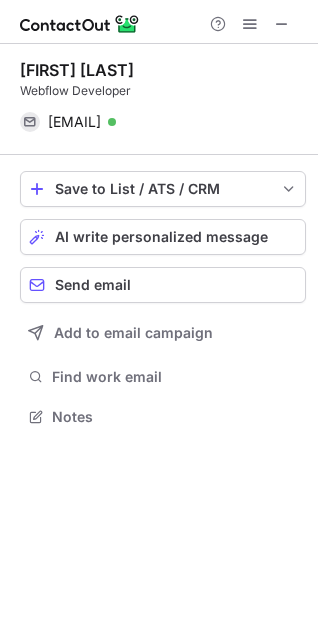 click at bounding box center [250, 24] 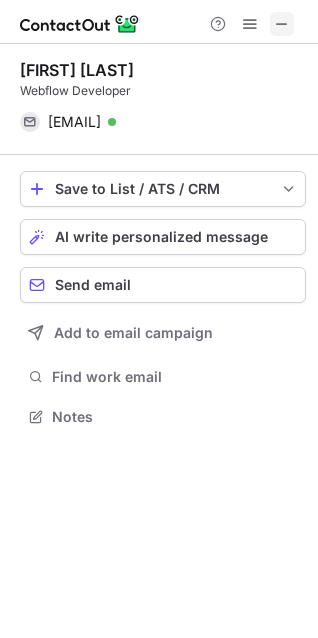 click at bounding box center (282, 24) 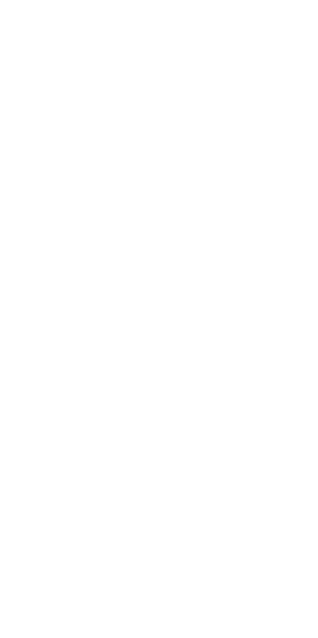 scroll, scrollTop: 0, scrollLeft: 0, axis: both 